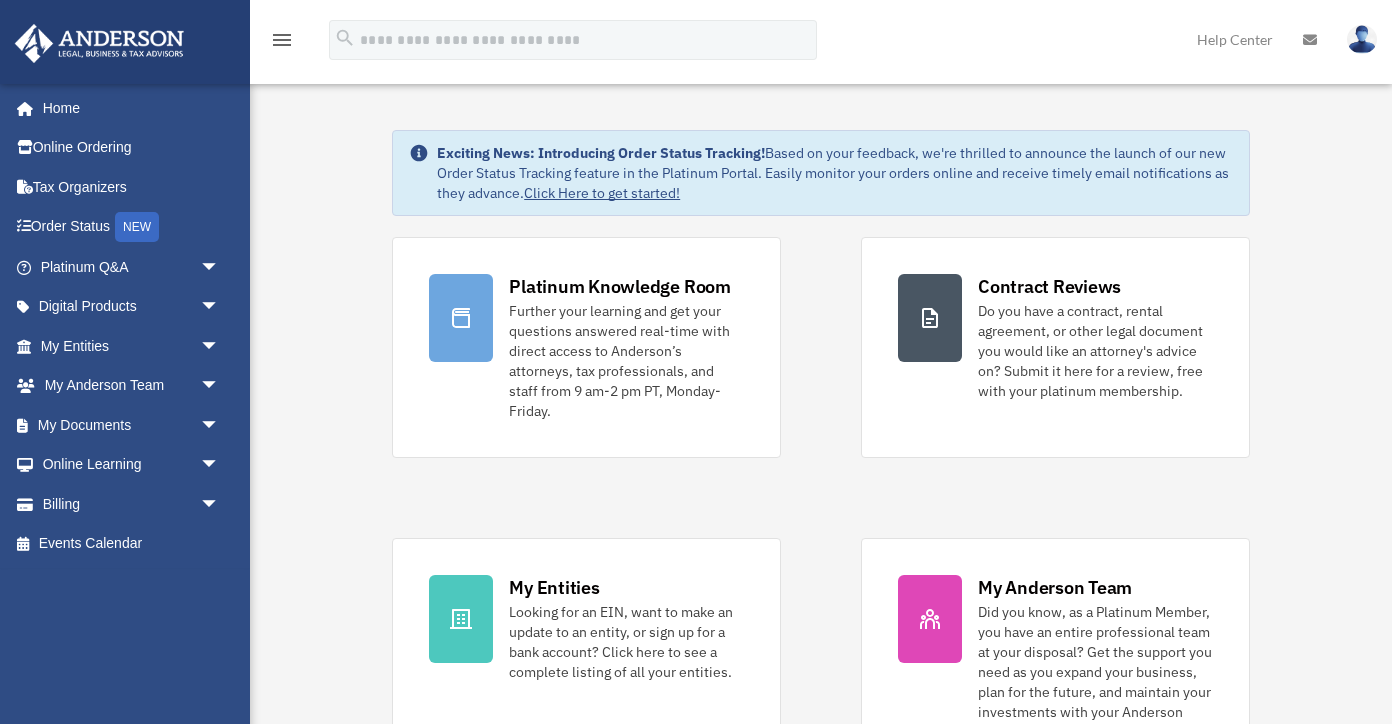 scroll, scrollTop: 0, scrollLeft: 0, axis: both 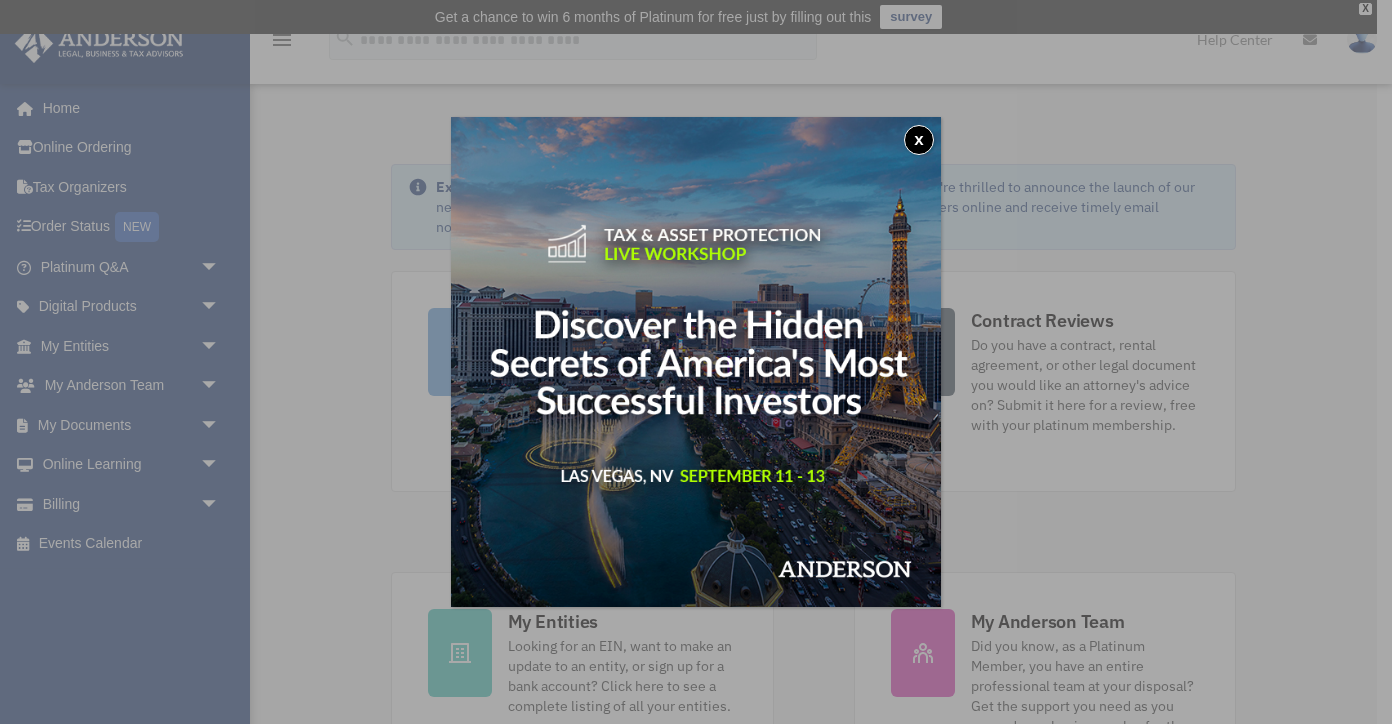 click on "x" at bounding box center [919, 140] 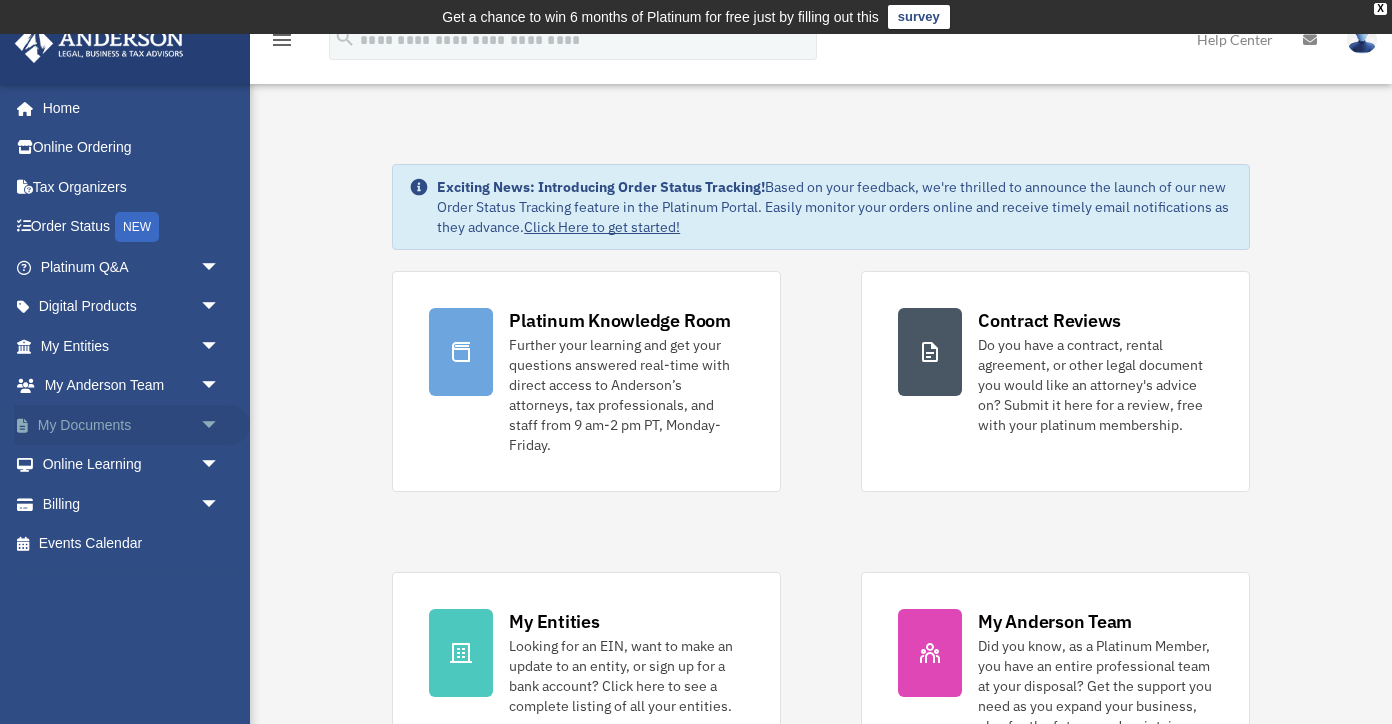 click on "My Documents arrow_drop_down" at bounding box center (132, 425) 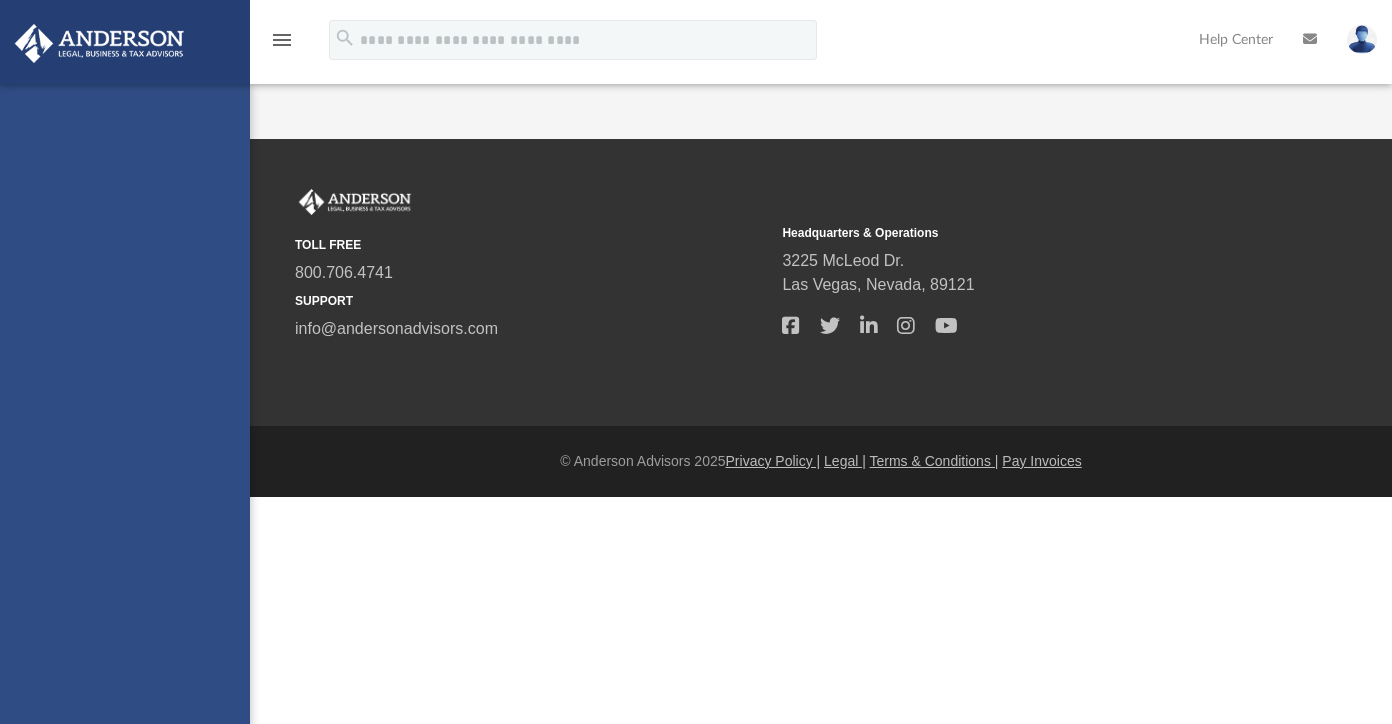 scroll, scrollTop: 0, scrollLeft: 0, axis: both 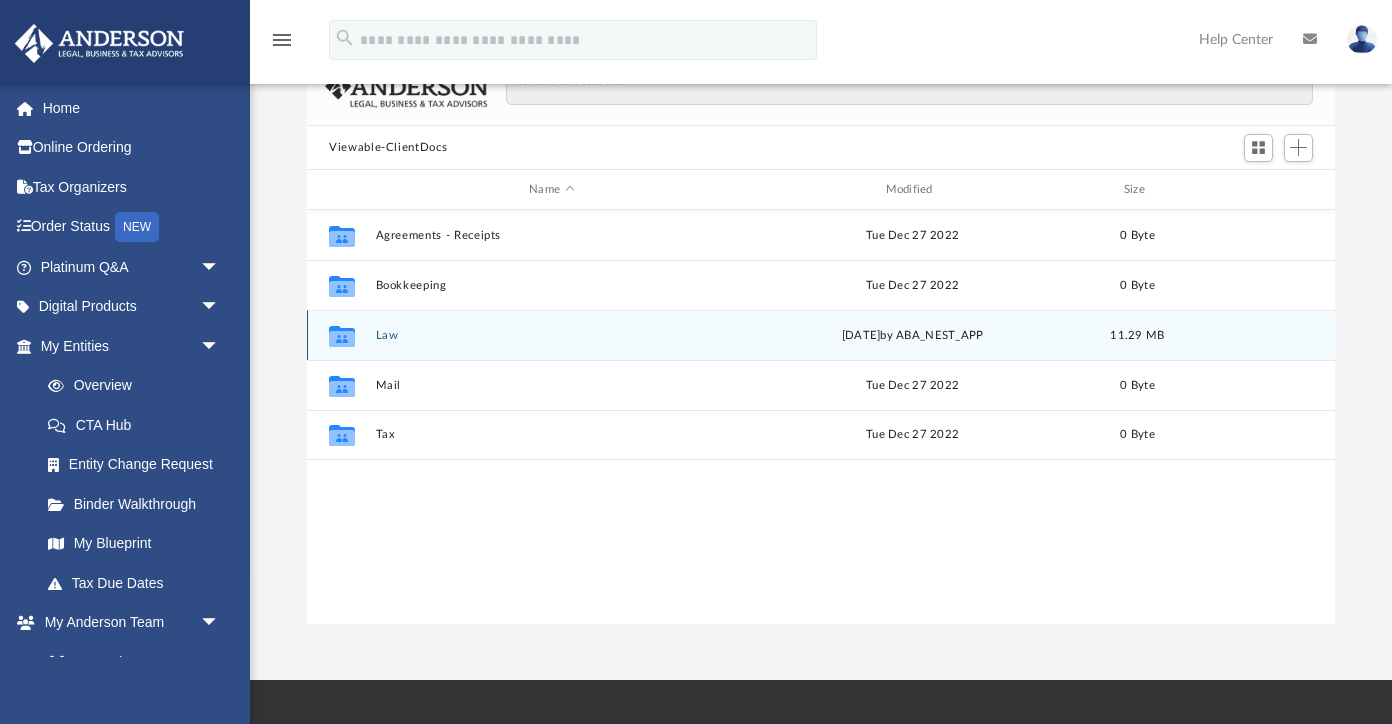 click on "Law" at bounding box center [552, 335] 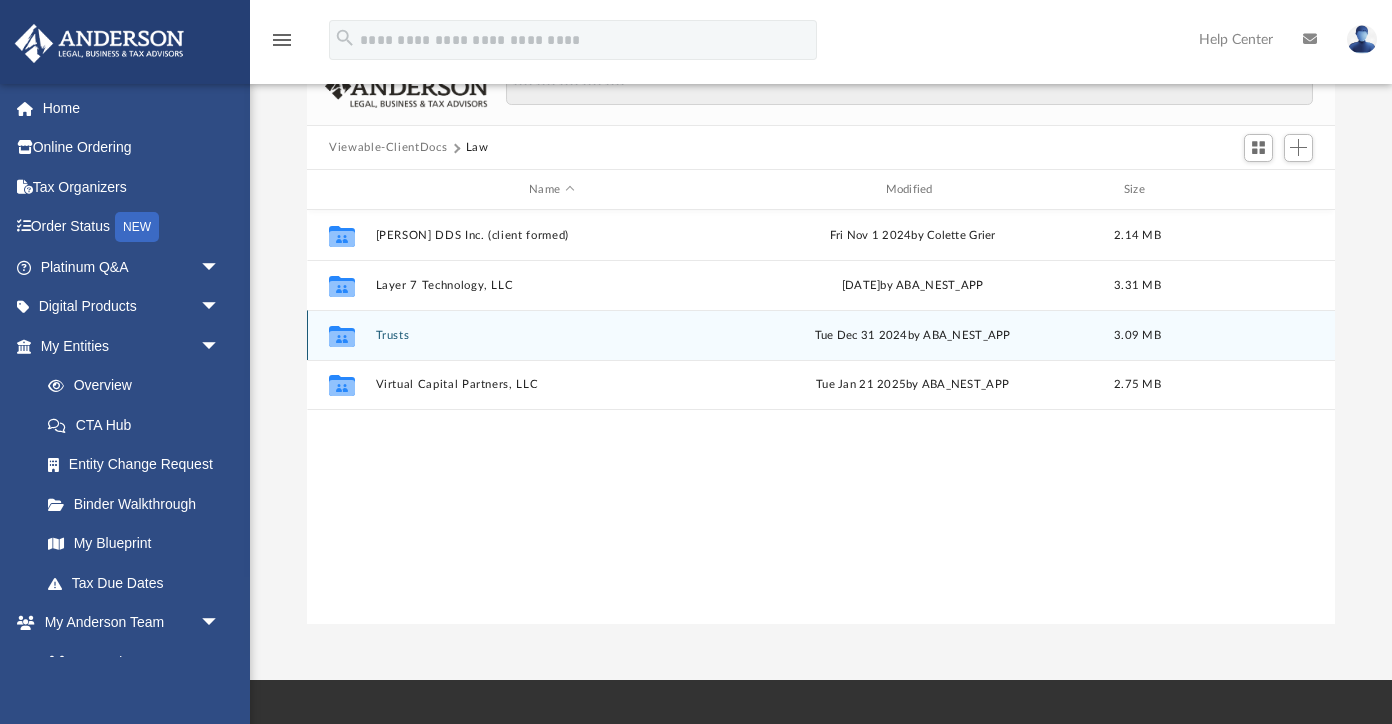 click on "Trusts" at bounding box center (552, 335) 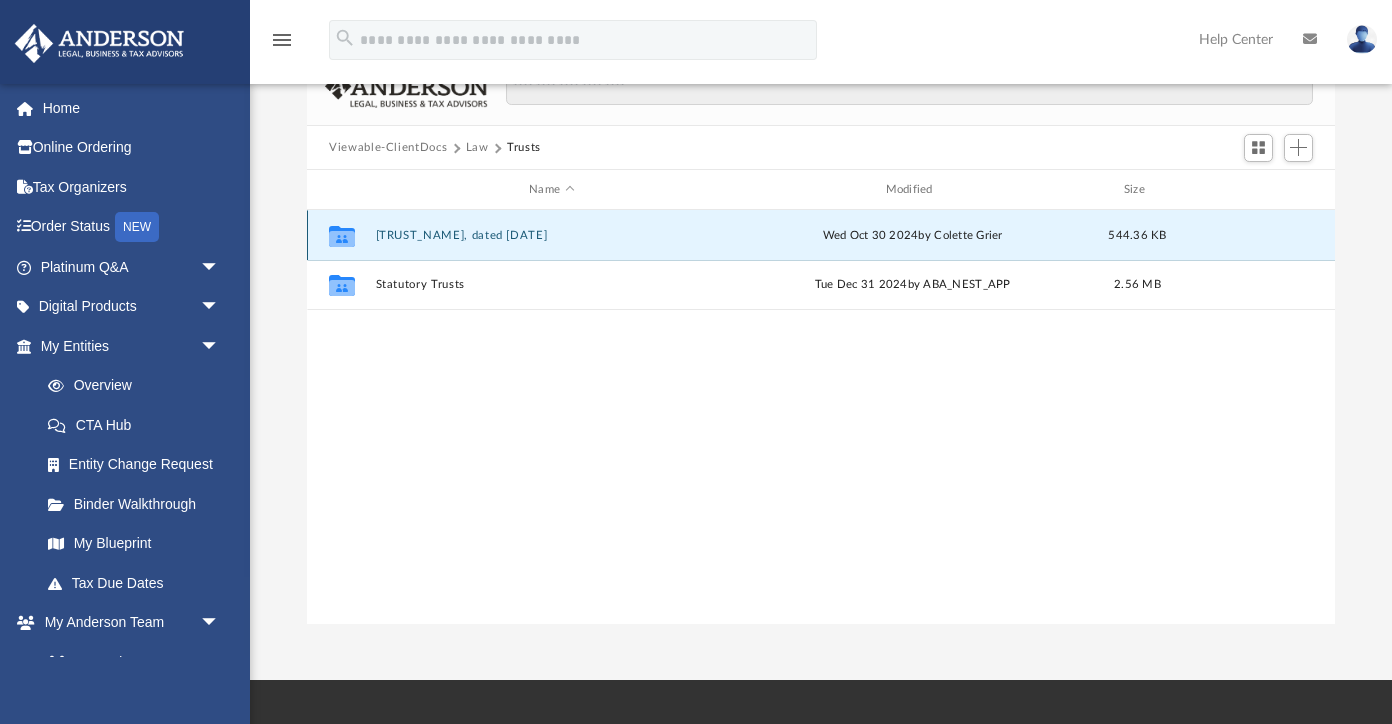 click on "[ORGANIZATION], dated [DATE]" at bounding box center [552, 235] 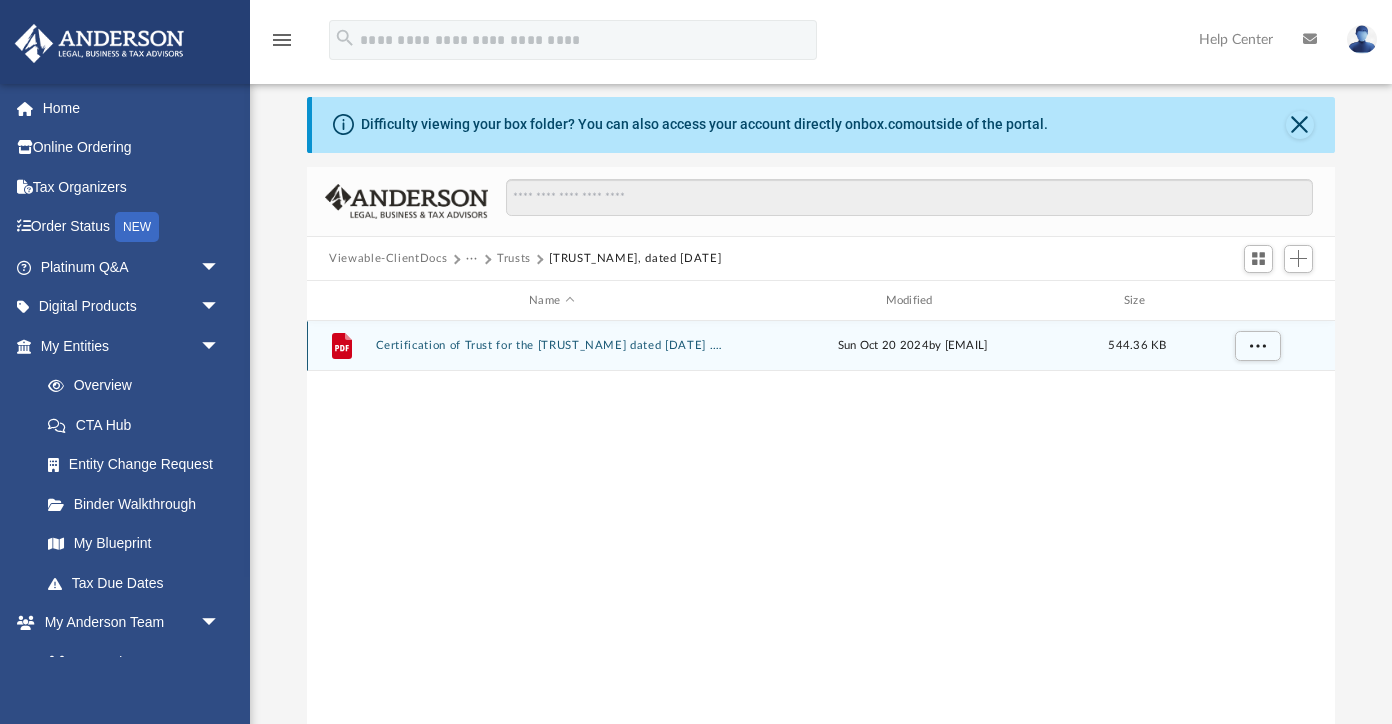 scroll, scrollTop: 0, scrollLeft: 0, axis: both 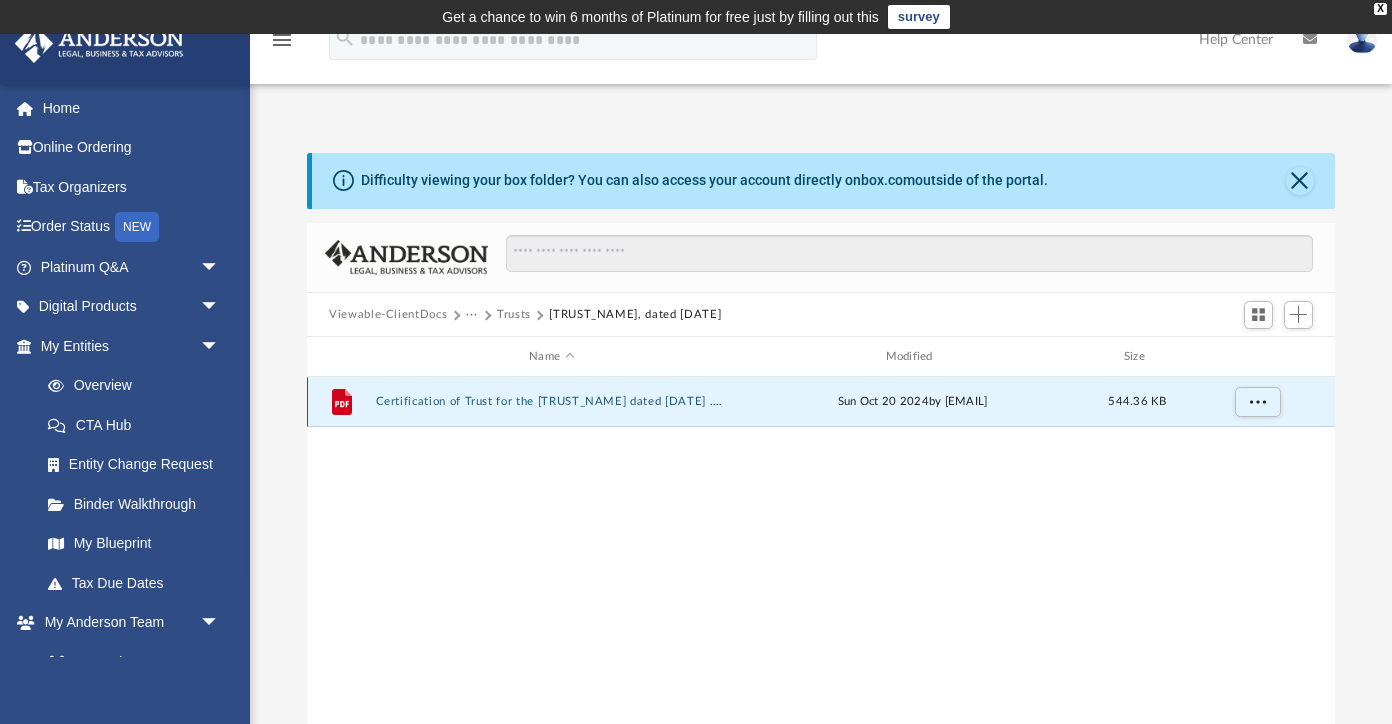 click on "Certification of Trust for the [ORGANIZATION] dated [DATE] .pdf" at bounding box center (552, 402) 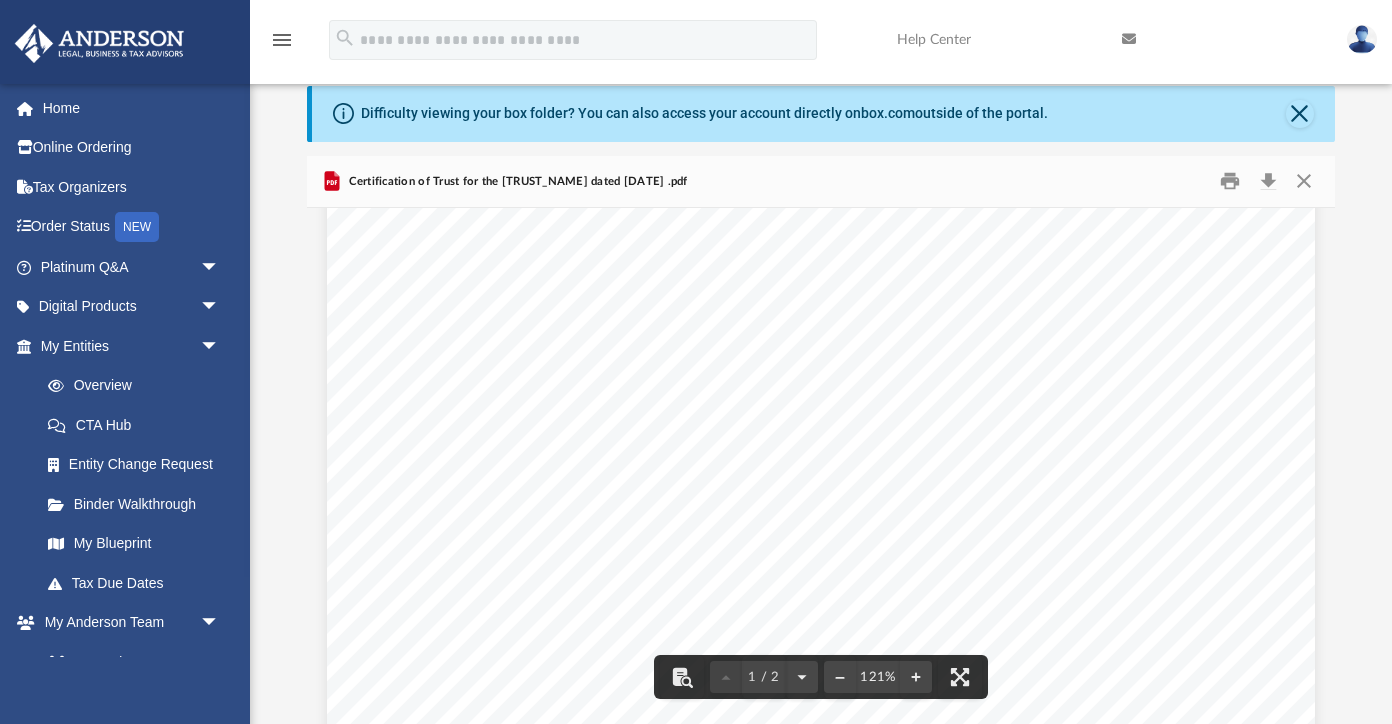 scroll, scrollTop: 48, scrollLeft: 0, axis: vertical 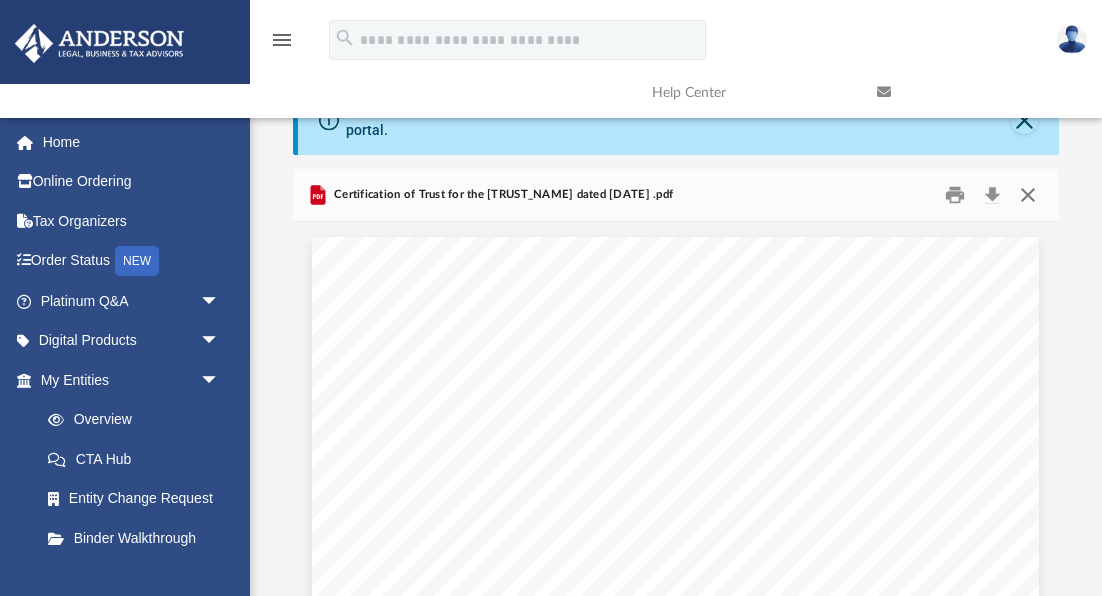 click at bounding box center [1028, 194] 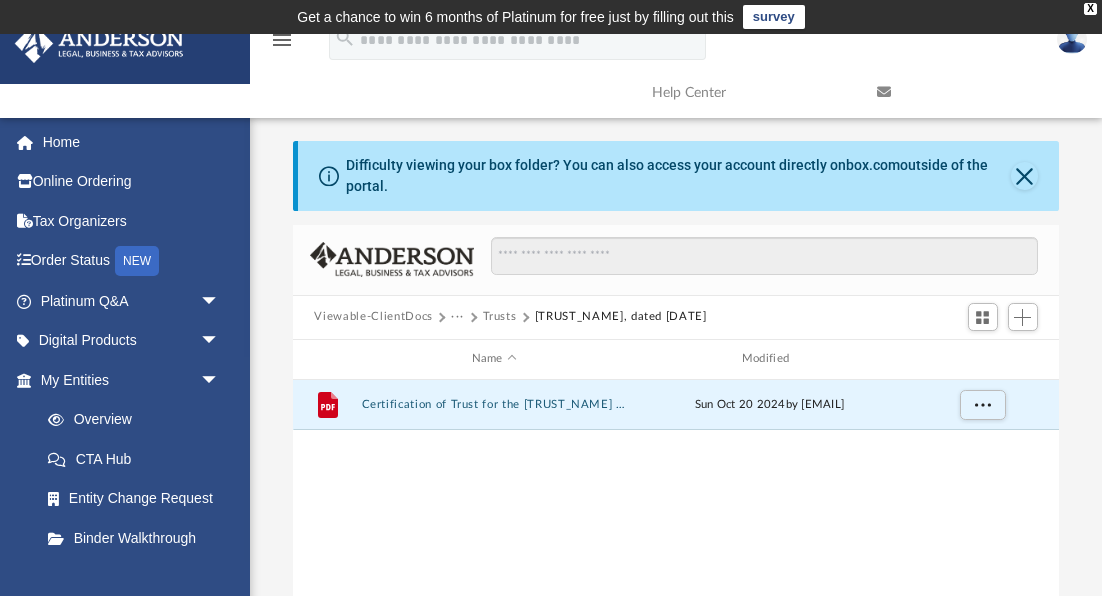 scroll, scrollTop: 0, scrollLeft: 0, axis: both 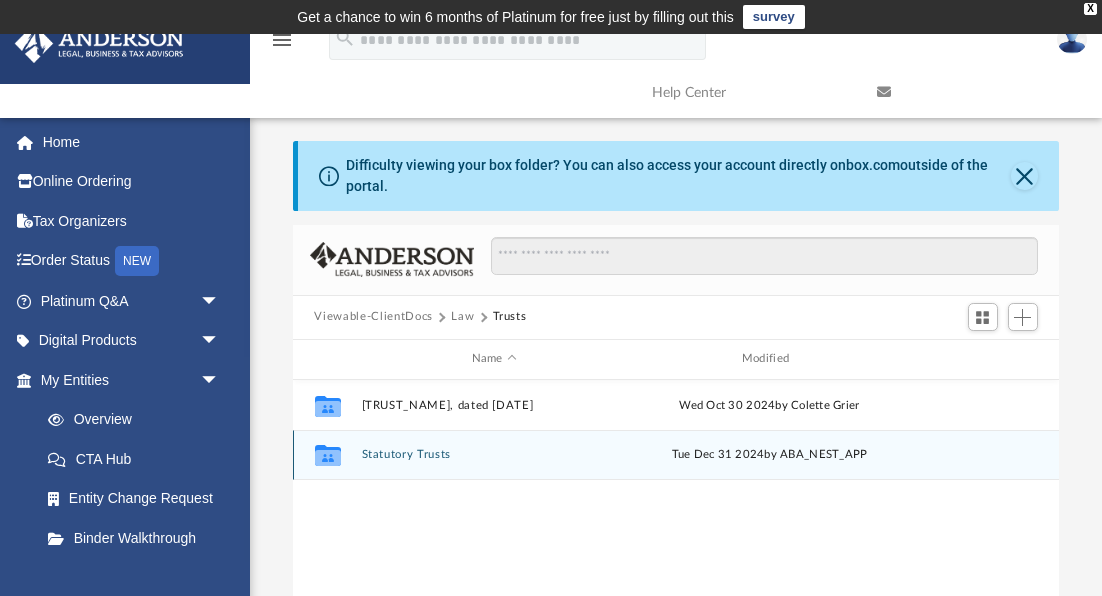 click on "Statutory Trusts" at bounding box center [494, 454] 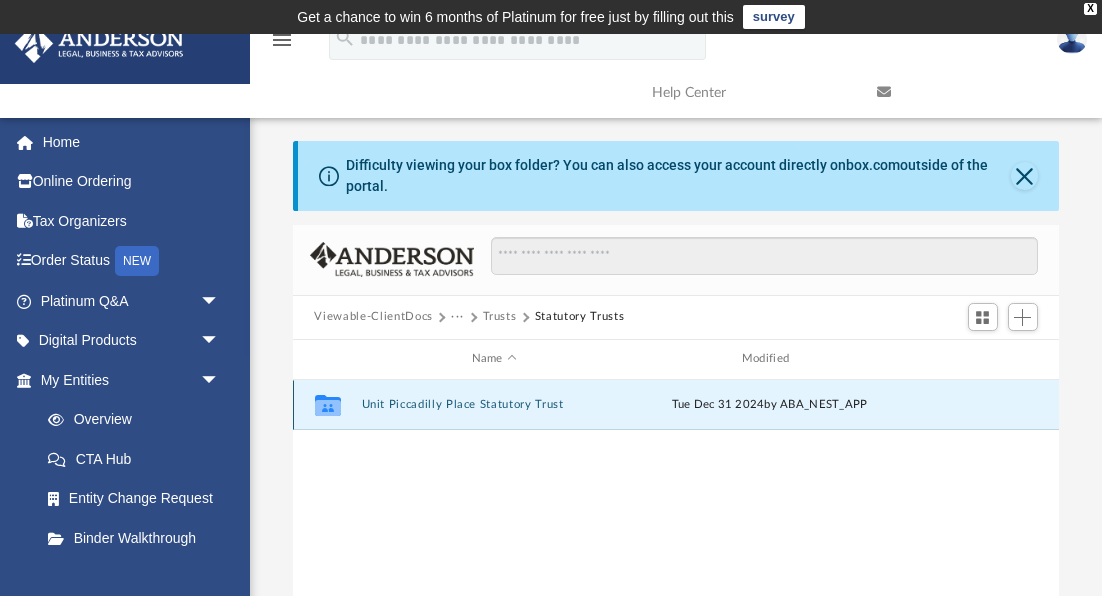 click on "Unit Piccadilly Place Statutory Trust" at bounding box center [494, 404] 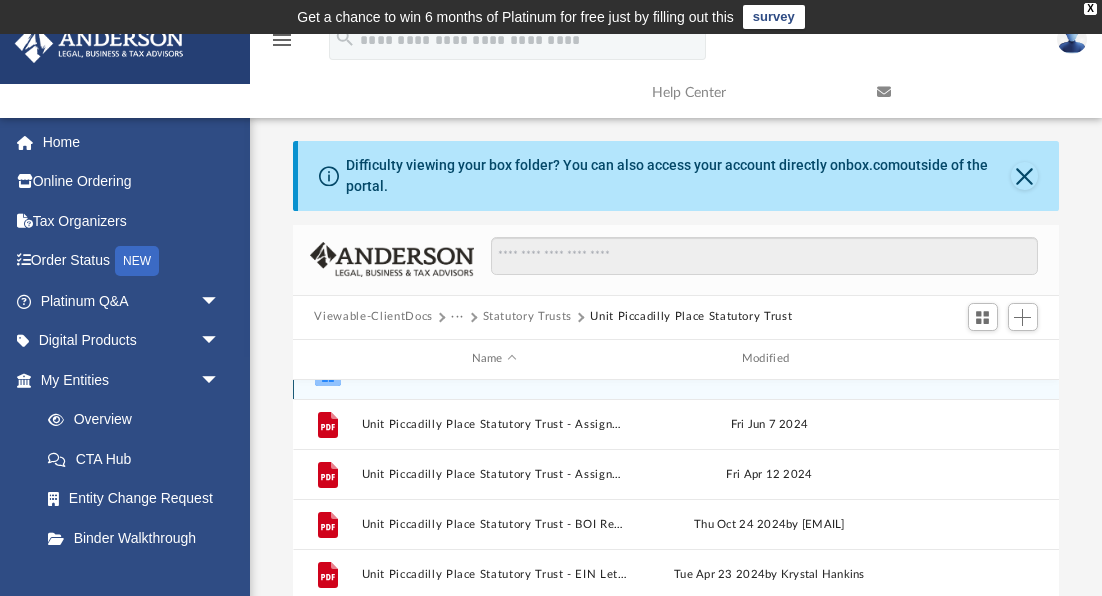 scroll, scrollTop: 35, scrollLeft: 0, axis: vertical 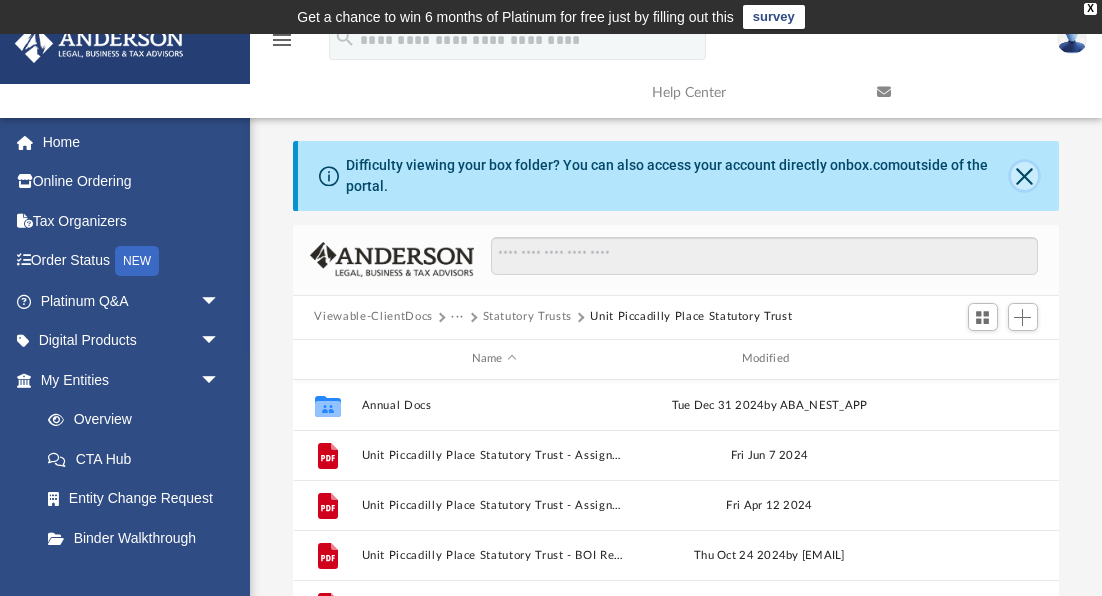 click 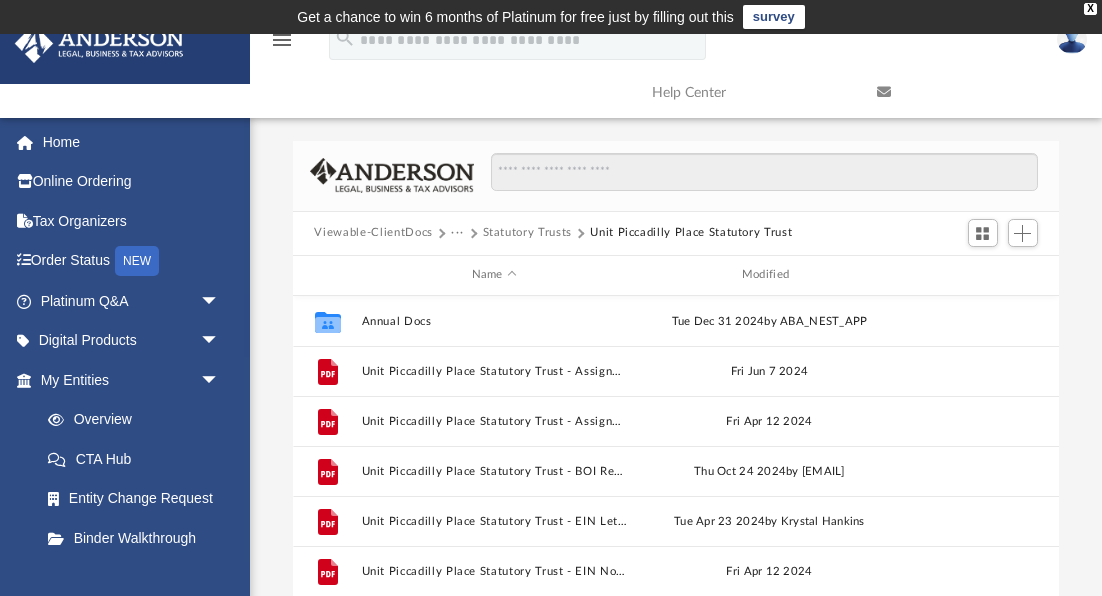 click on "Viewable-ClientDocs" at bounding box center (373, 233) 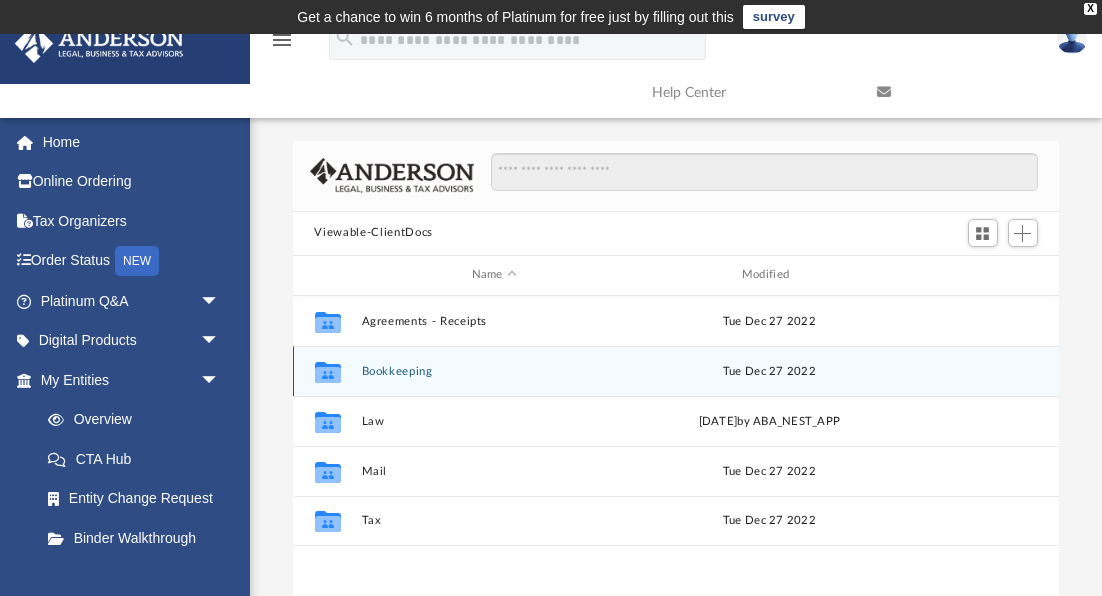click on "Bookkeeping" at bounding box center (494, 371) 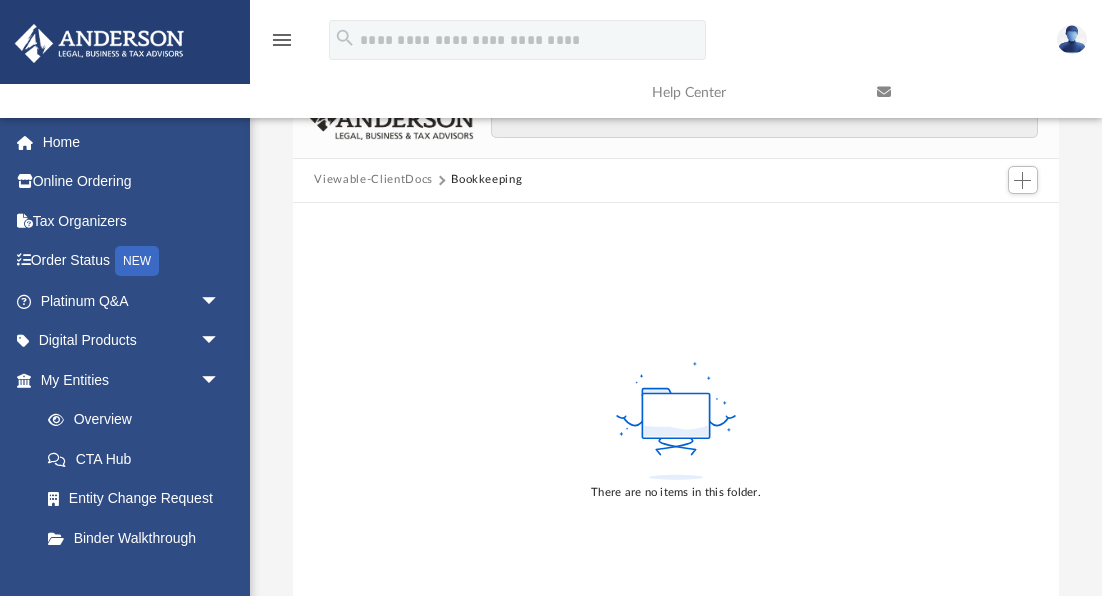 scroll, scrollTop: 0, scrollLeft: 0, axis: both 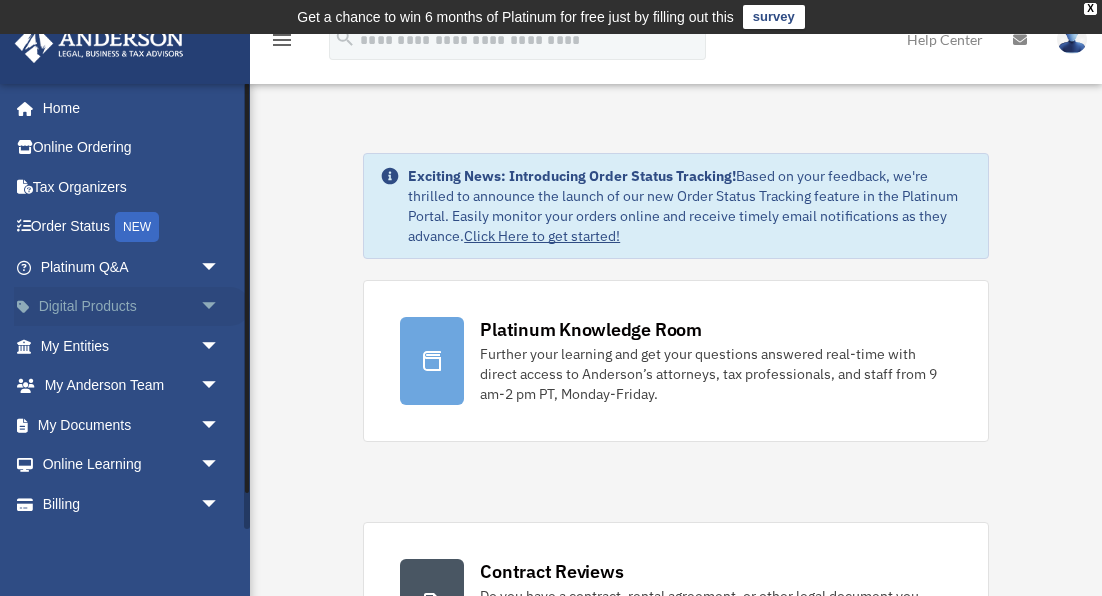 click on "Digital Products arrow_drop_down" at bounding box center (132, 307) 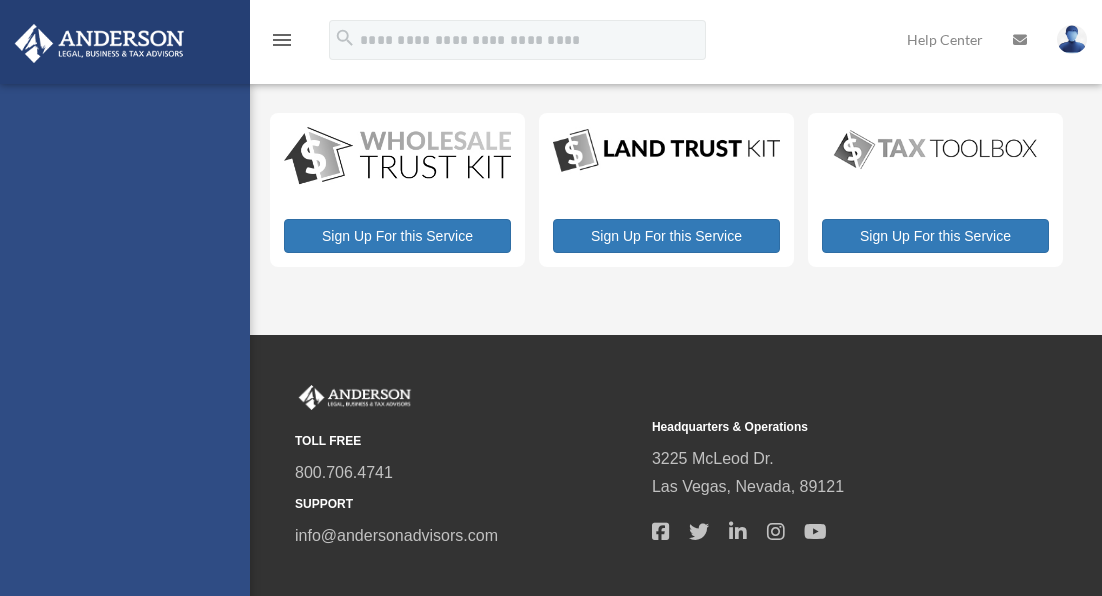 scroll, scrollTop: 0, scrollLeft: 0, axis: both 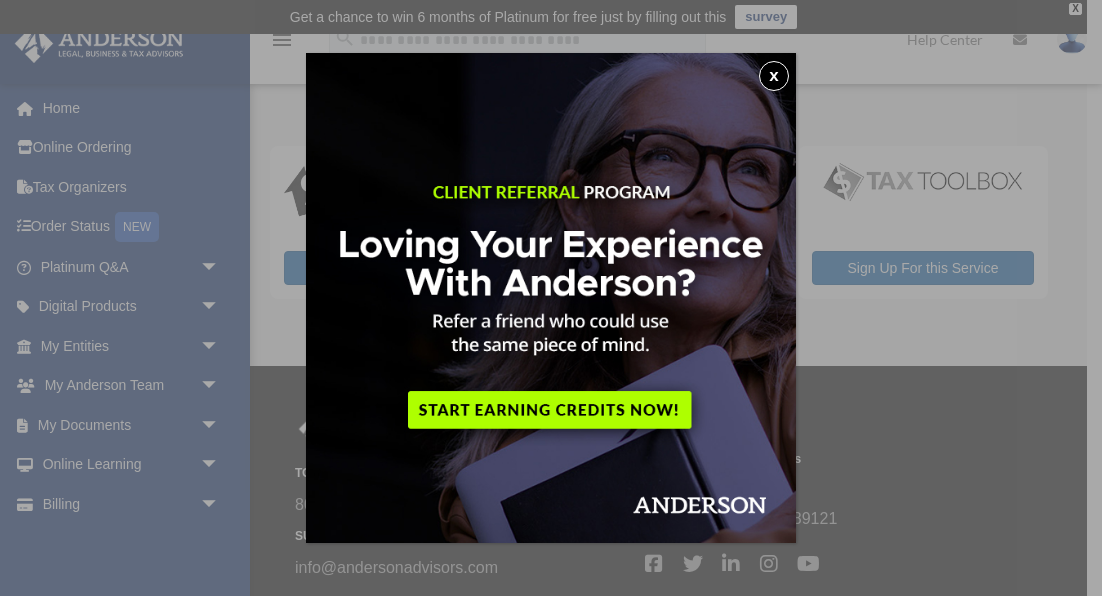 click on "x" at bounding box center [774, 76] 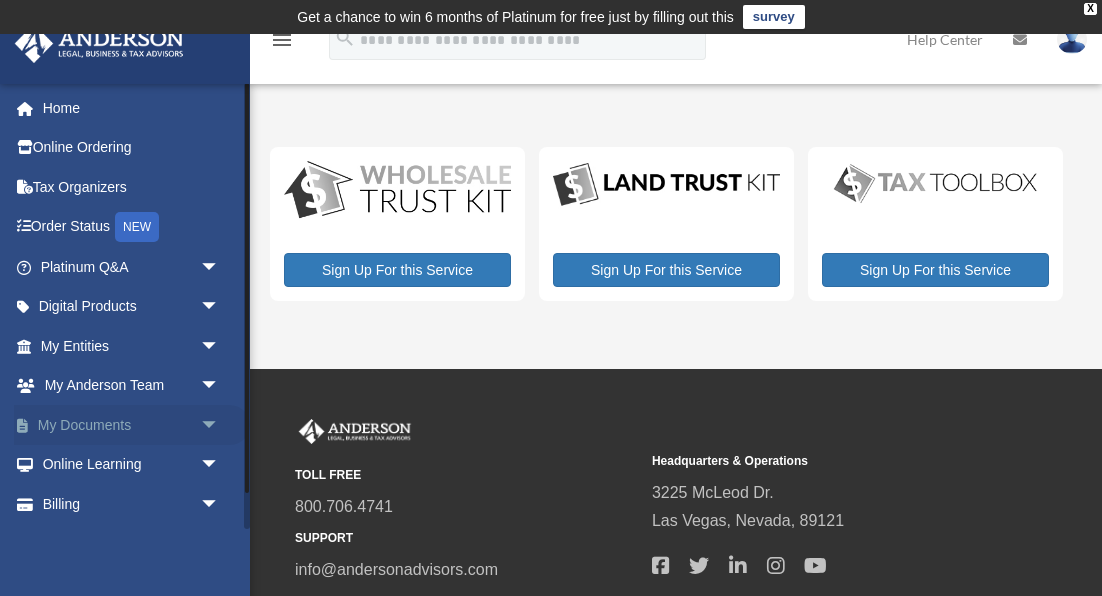click on "My Documents arrow_drop_down" at bounding box center (132, 425) 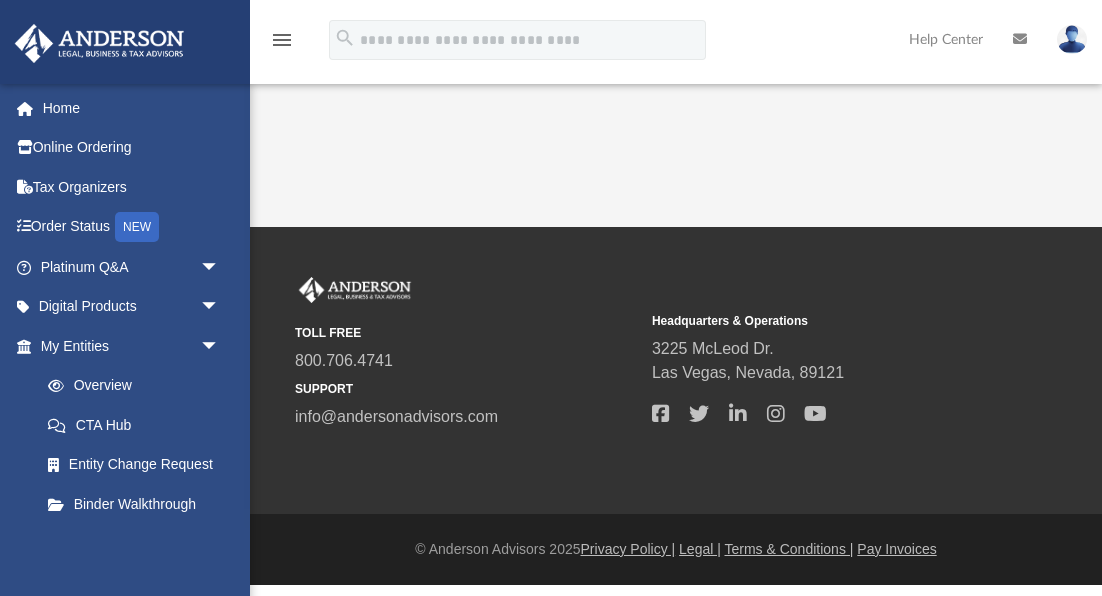 scroll, scrollTop: 0, scrollLeft: 0, axis: both 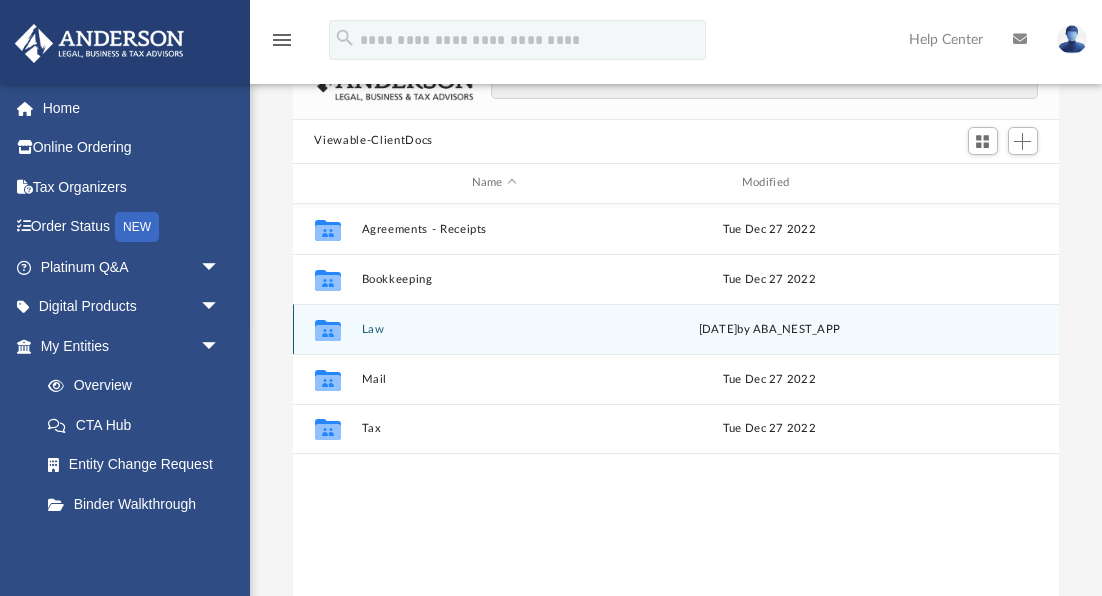 click on "Law" at bounding box center (494, 329) 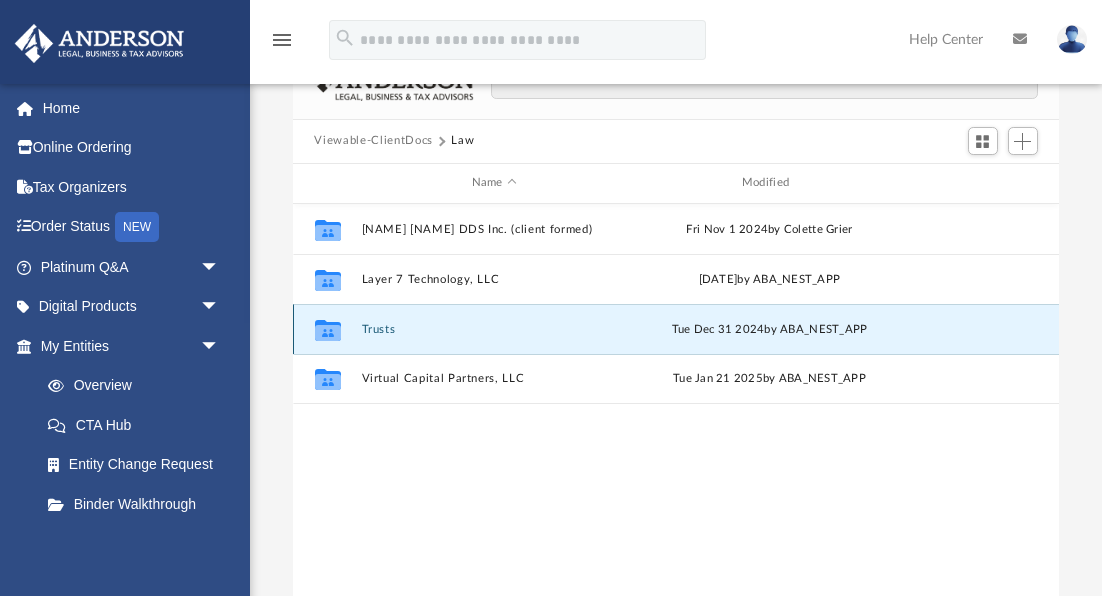 click on "Trusts" at bounding box center [494, 329] 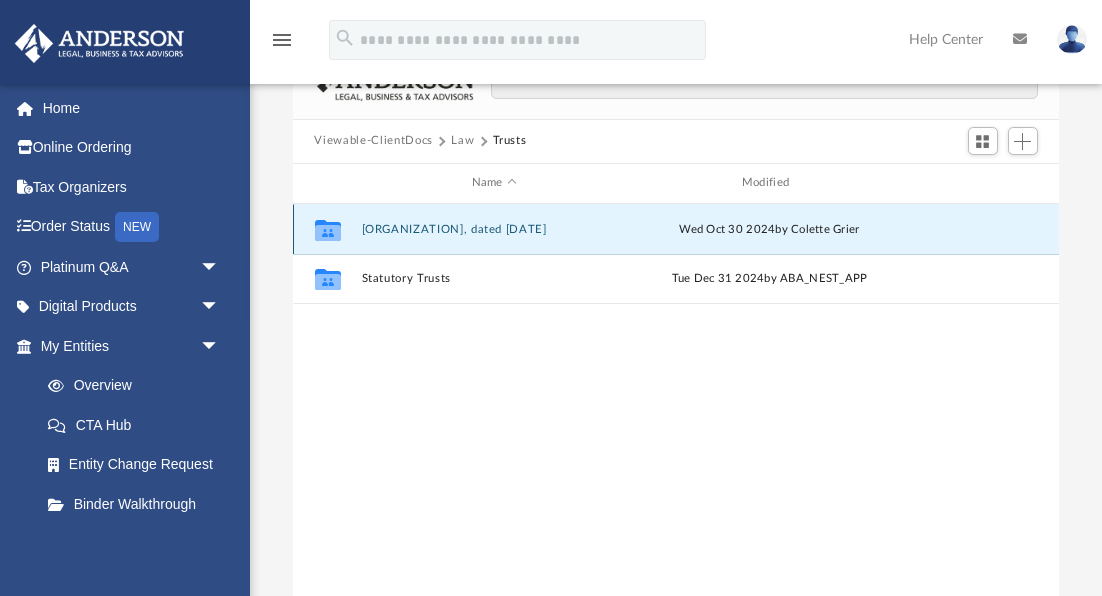 click on "[ORGANIZATION], dated [DATE]" at bounding box center (494, 229) 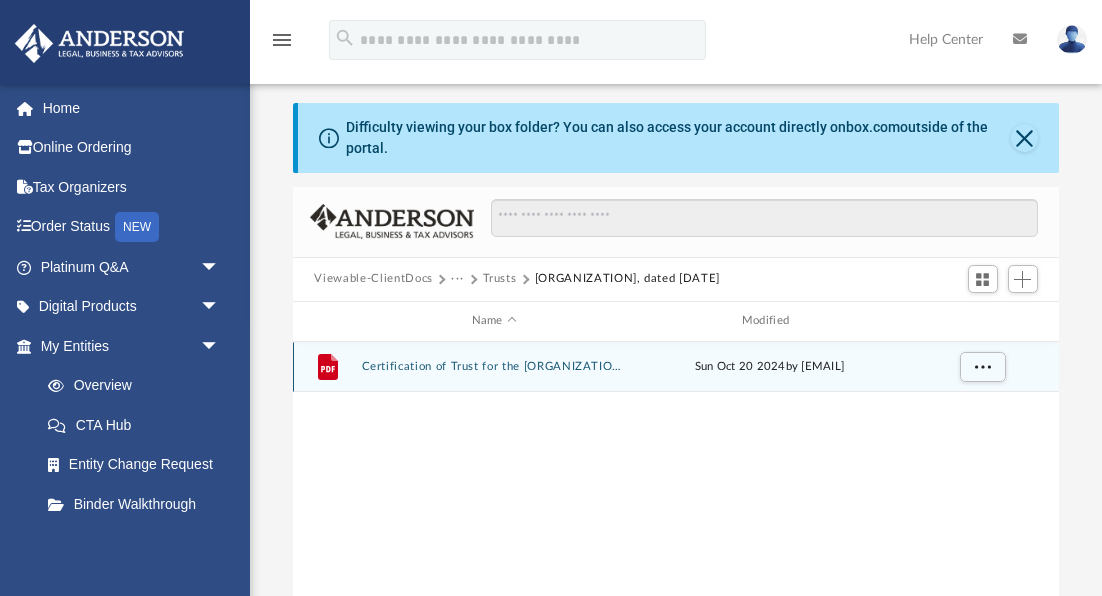 scroll, scrollTop: 38, scrollLeft: 0, axis: vertical 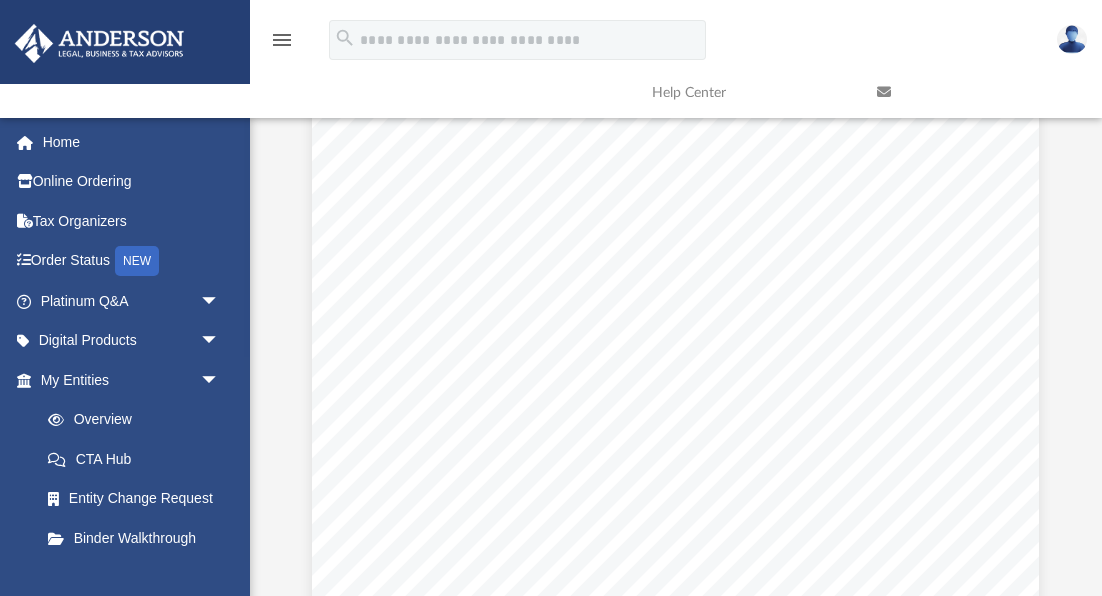 click at bounding box center [1072, 39] 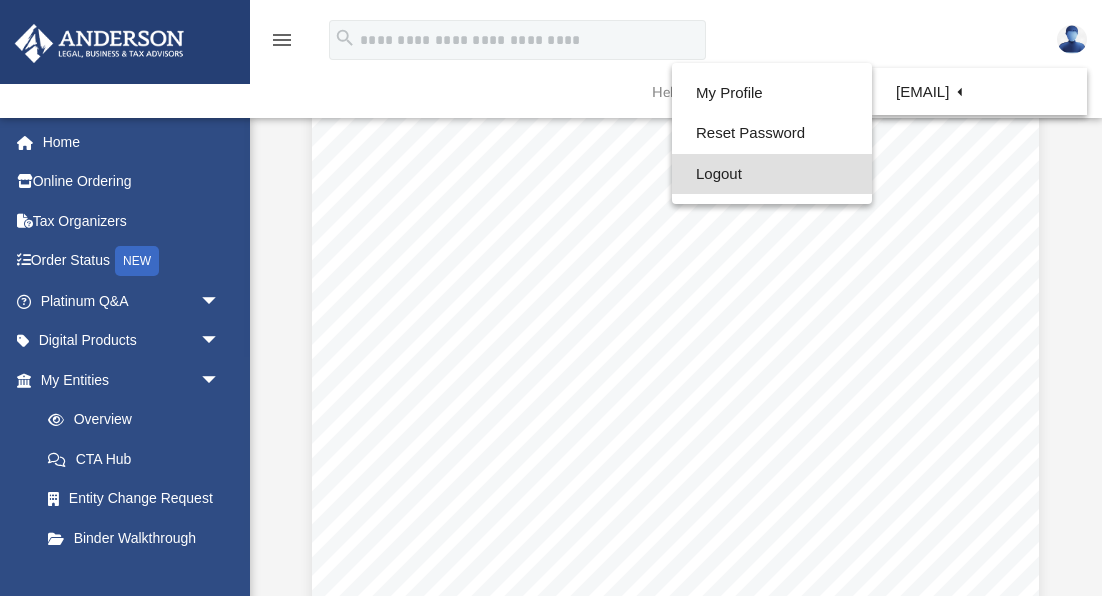click on "Logout" at bounding box center [772, 174] 